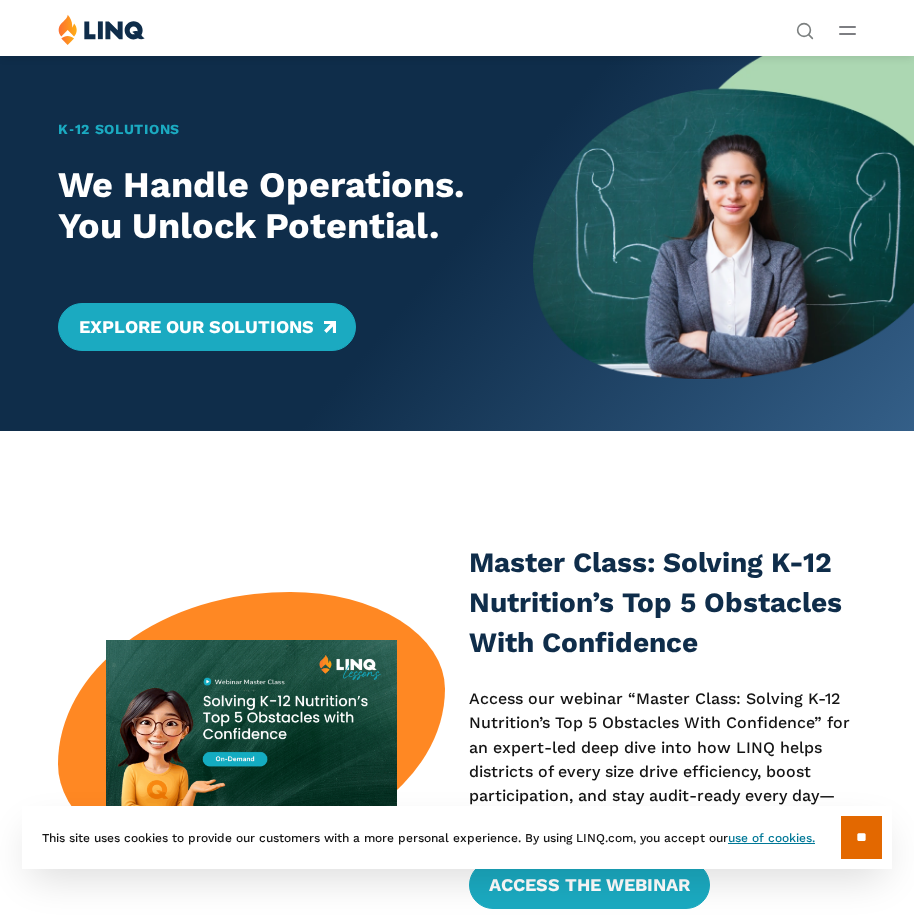 scroll, scrollTop: 0, scrollLeft: 0, axis: both 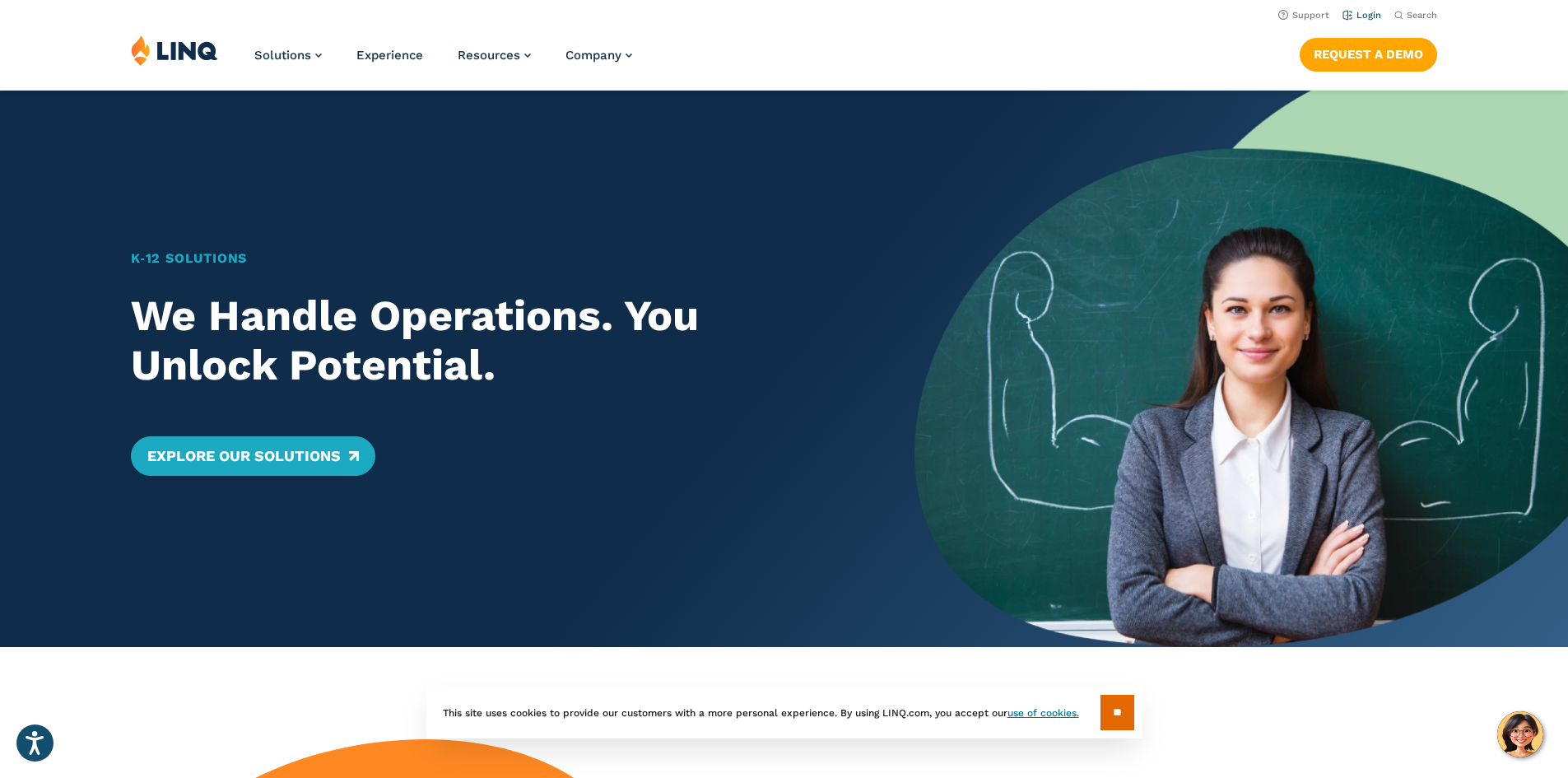 click on "Login" at bounding box center [1361, 15] 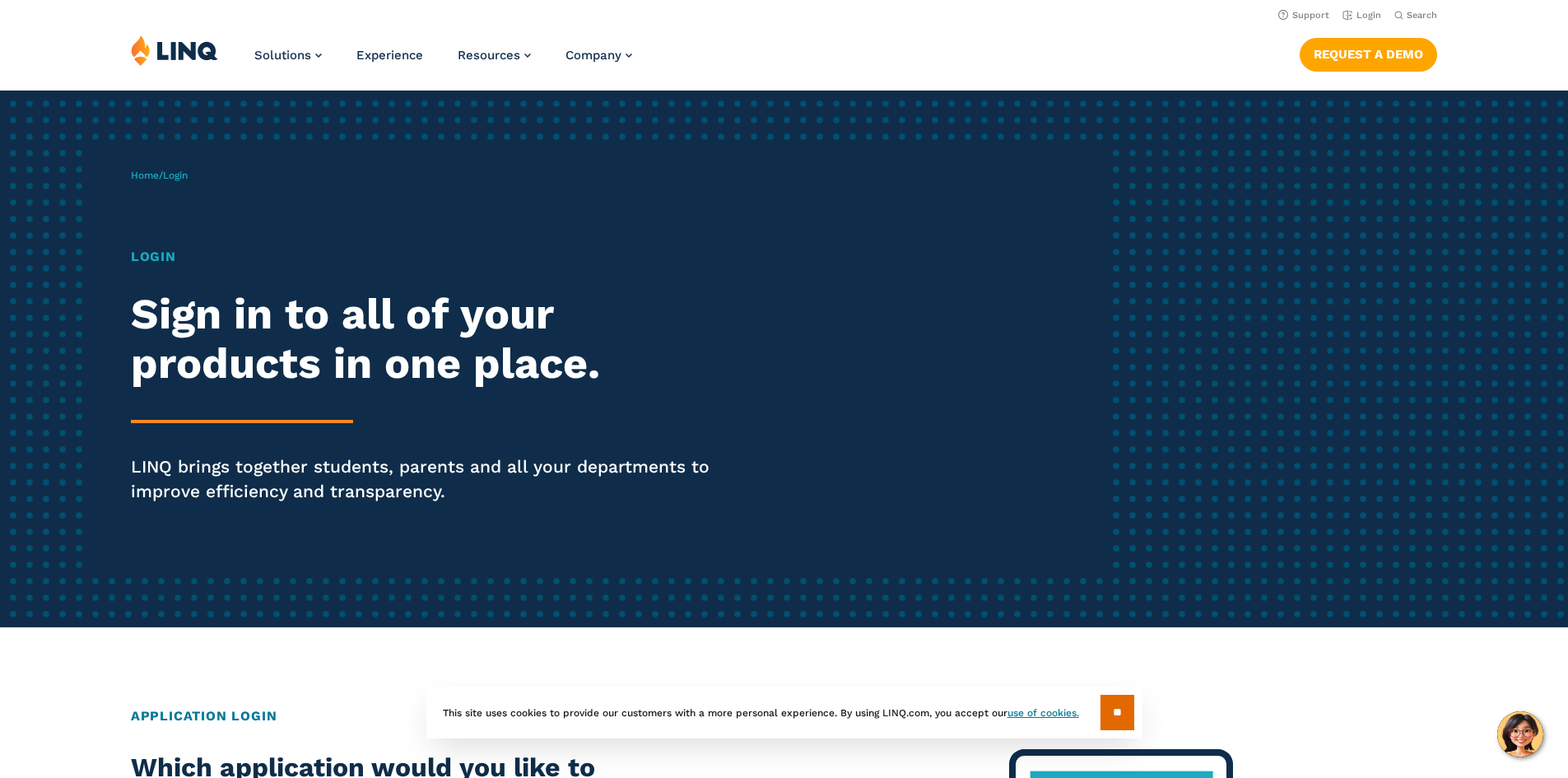 scroll, scrollTop: 0, scrollLeft: 0, axis: both 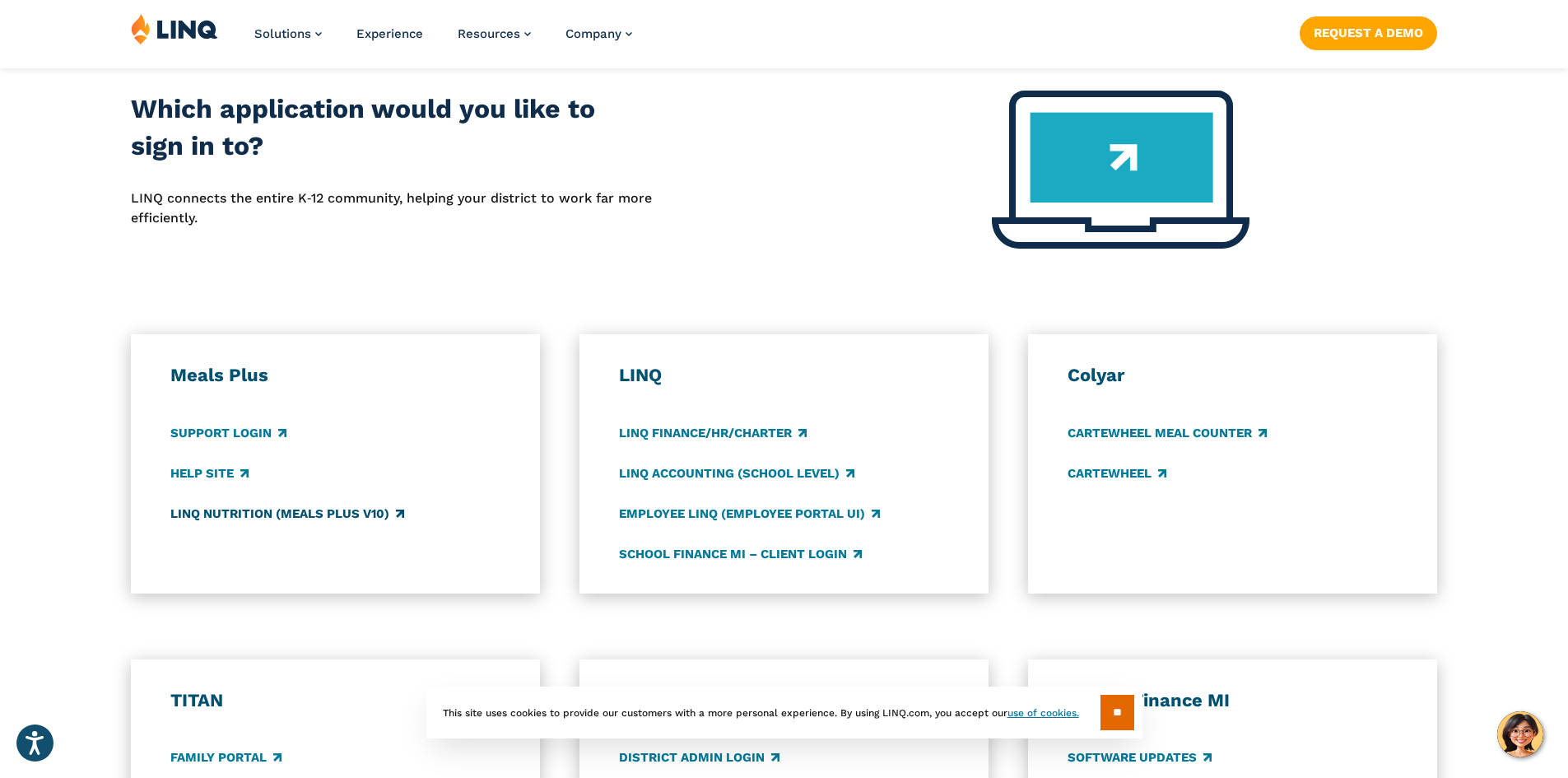 click on "LINQ Nutrition (Meals Plus v10)" at bounding box center (287, 514) 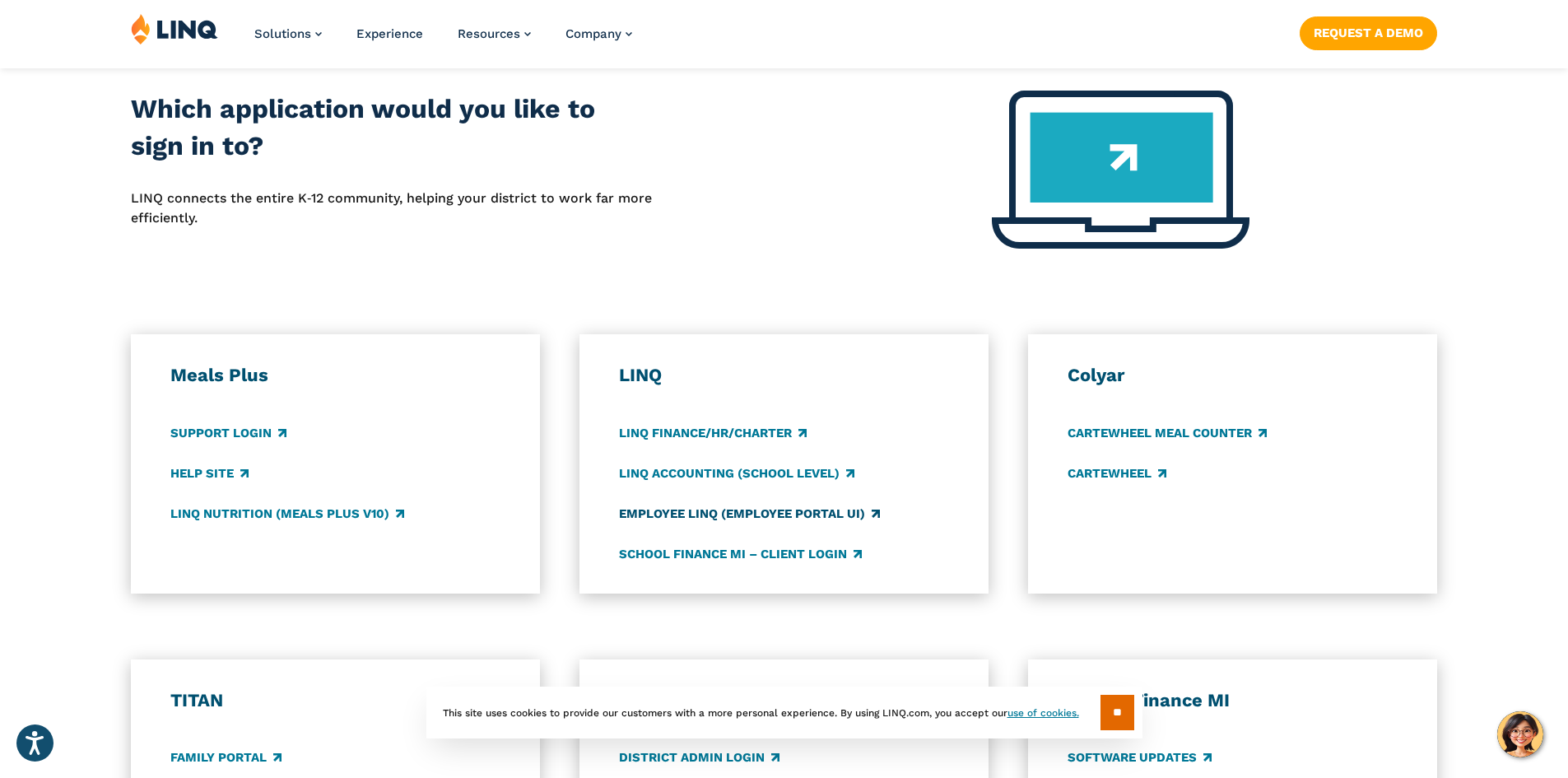 click on "Employee LINQ (Employee Portal UI)" at bounding box center [749, 514] 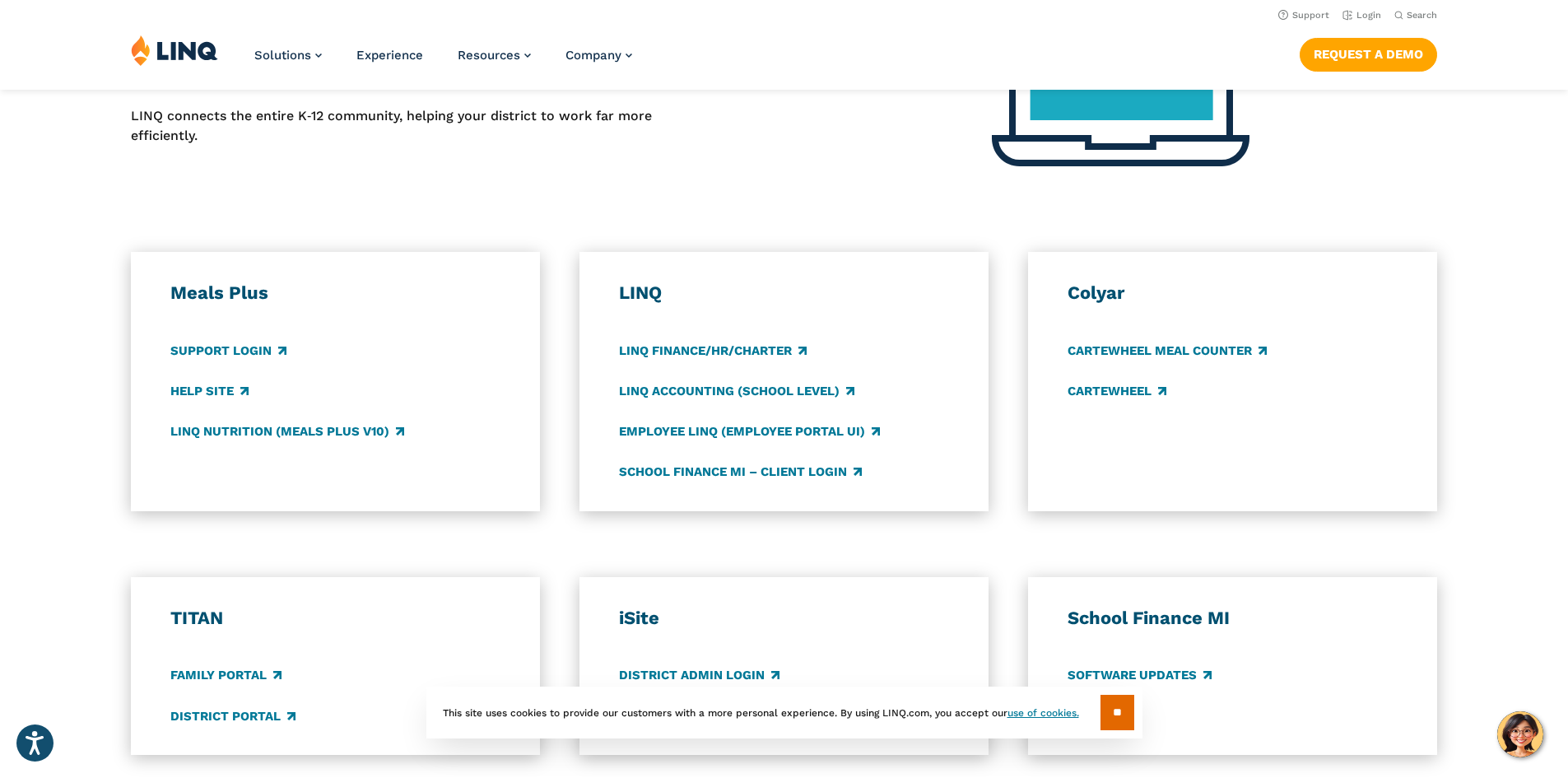scroll, scrollTop: 412, scrollLeft: 0, axis: vertical 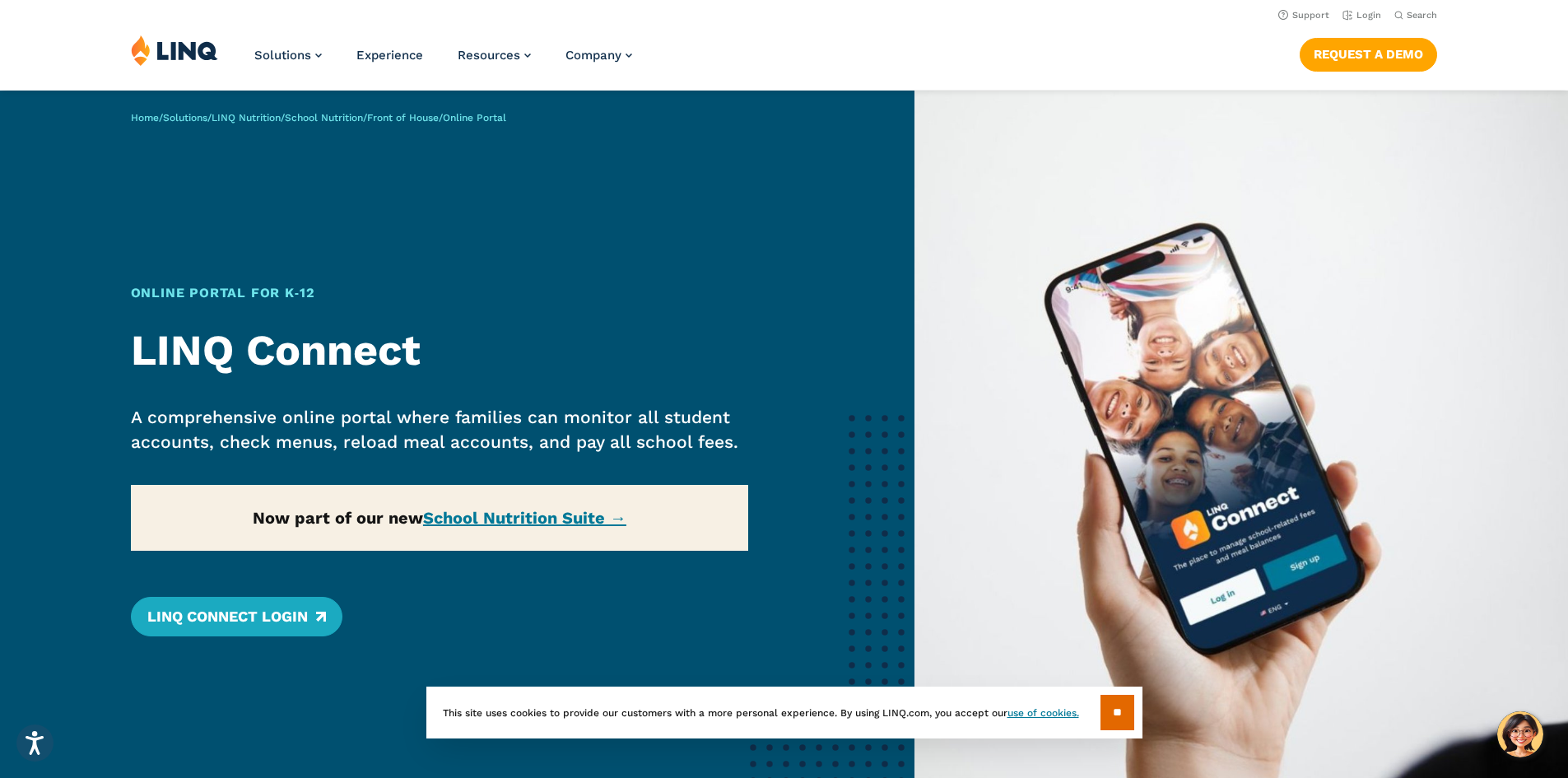 click on "Home  /  Solutions  /  LINQ Nutrition  /  School Nutrition  /  Front of House  /  Online Portal
Online Portal for K‑12
LINQ Connect
A comprehensive online portal where families can monitor all student accounts, check menus, reload meal accounts, and pay all school fees.
Now part of our new  School Nutrition Suite →
LINQ Connect Login" at bounding box center (457, 466) 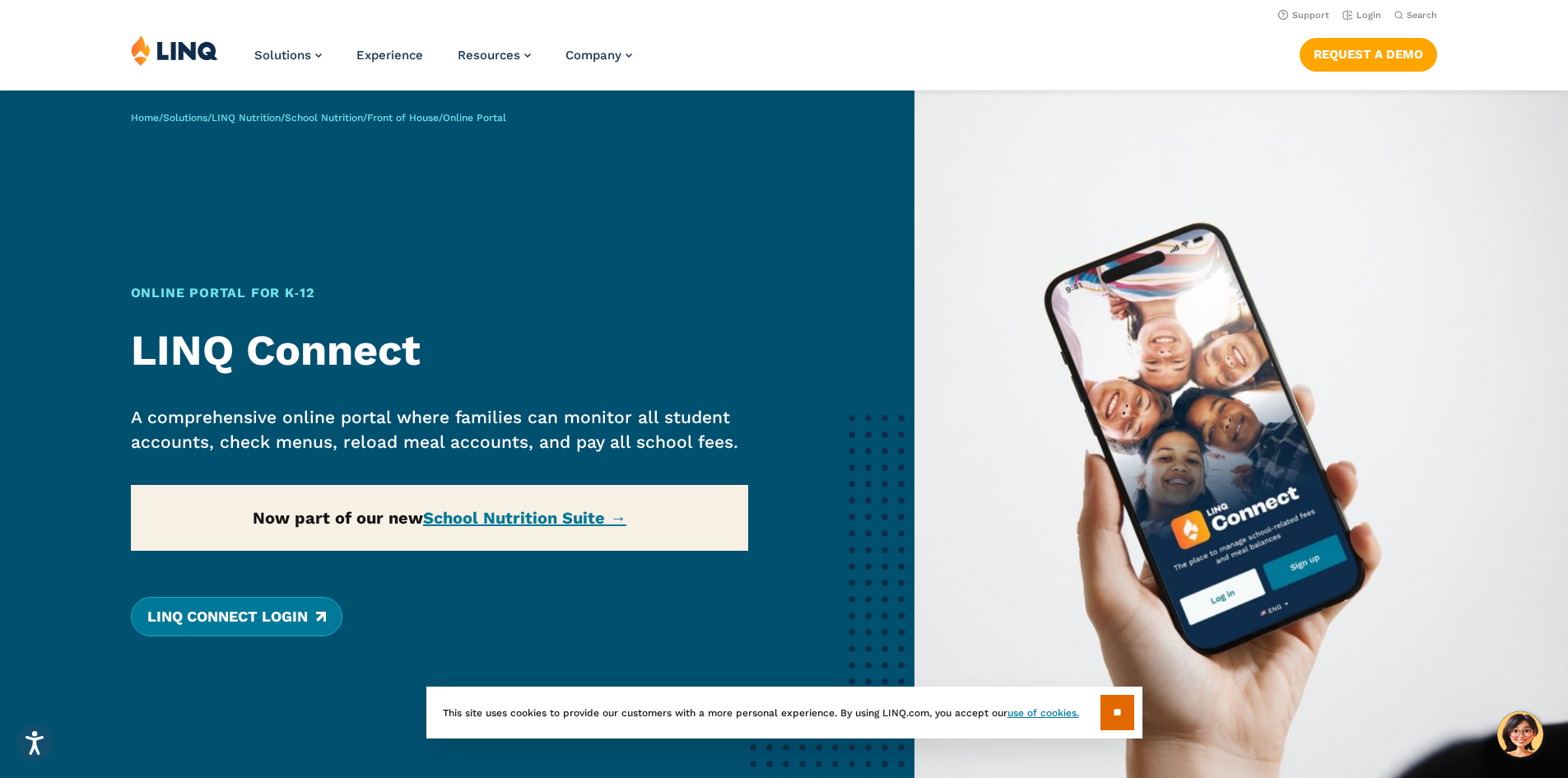 click on "LINQ Connect Login" at bounding box center [236, 617] 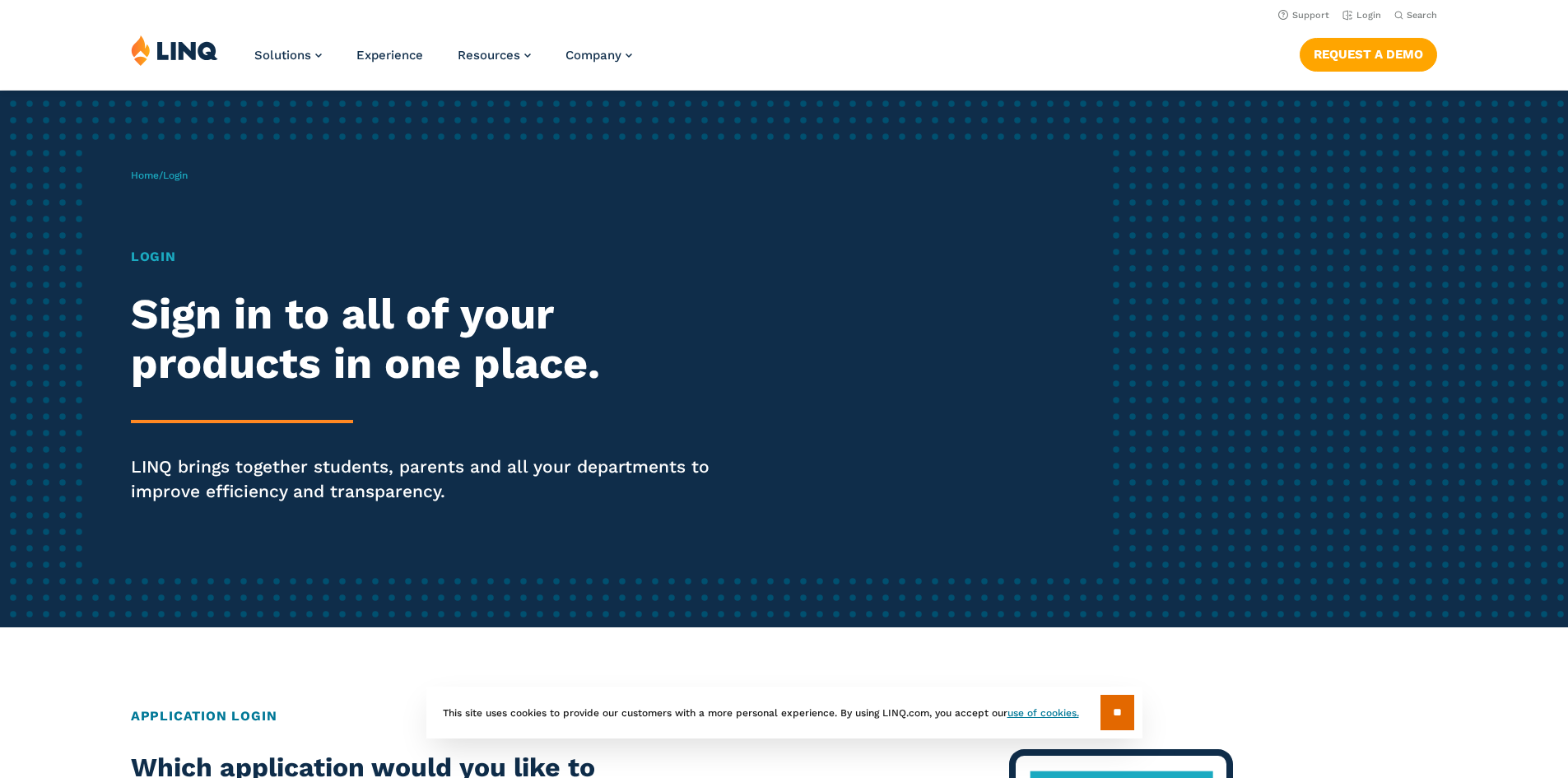 scroll, scrollTop: 0, scrollLeft: 0, axis: both 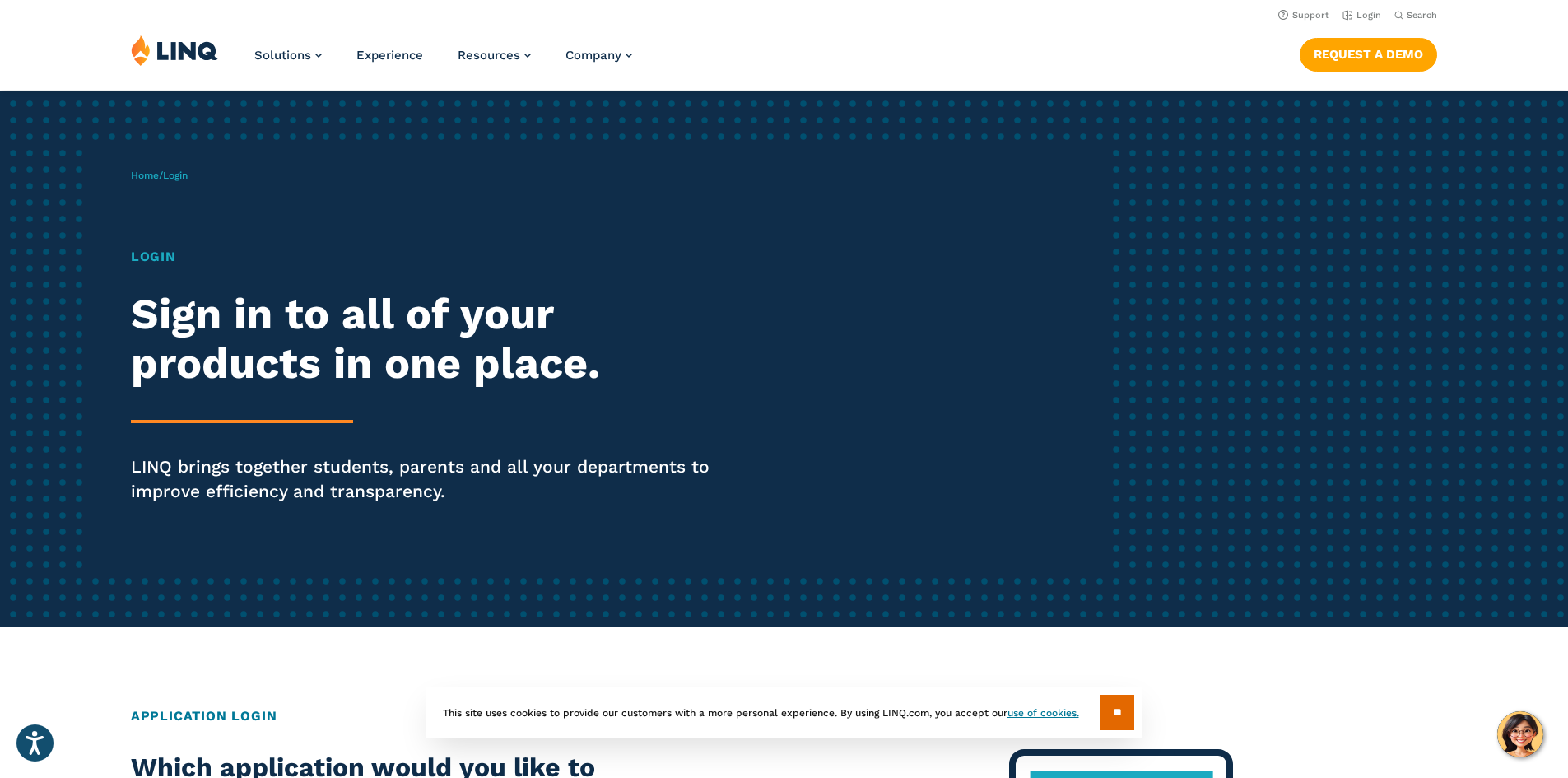 click on "Login" at bounding box center [433, 257] 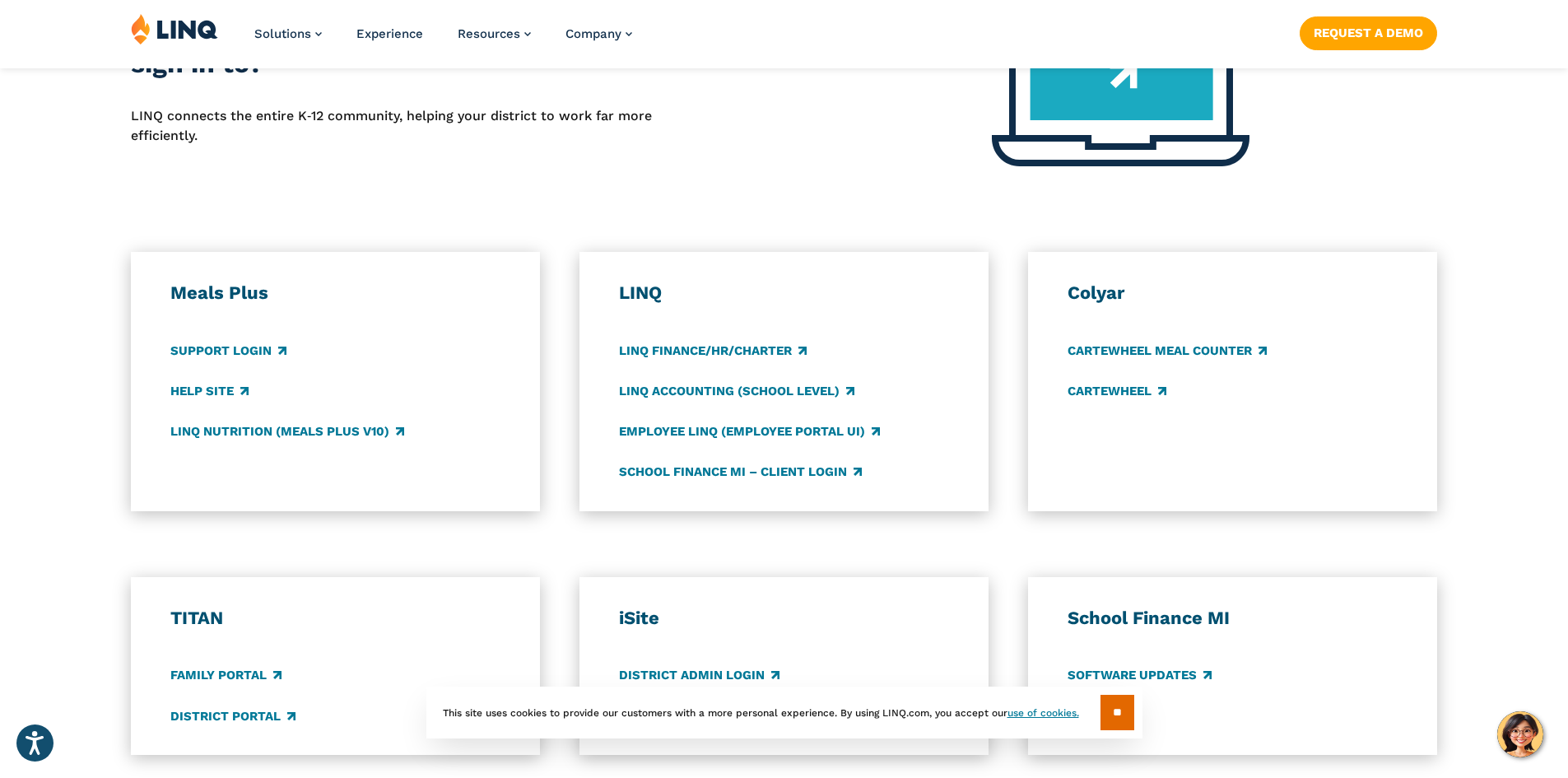 scroll, scrollTop: 823, scrollLeft: 0, axis: vertical 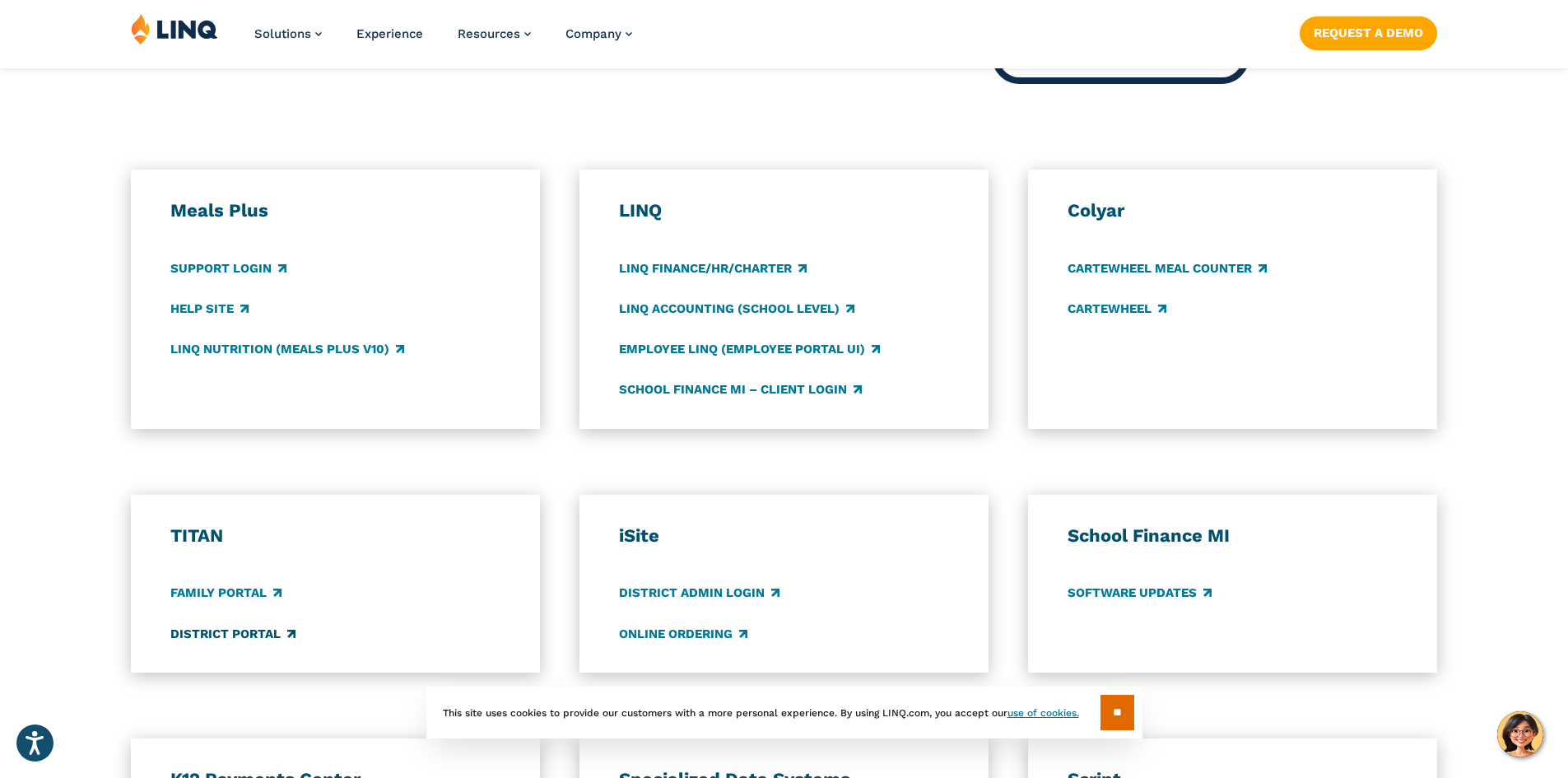 click on "District Portal" at bounding box center [233, 634] 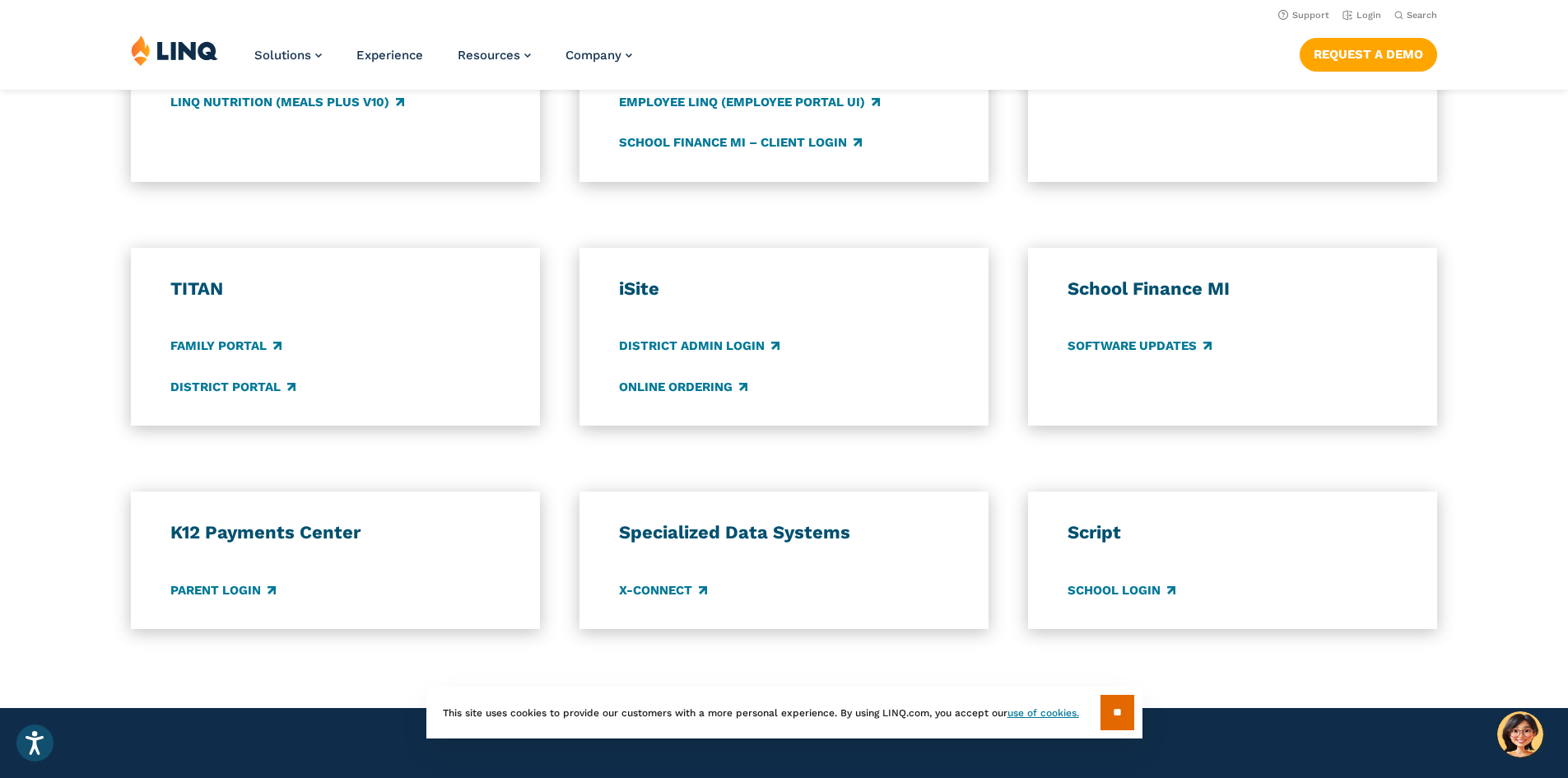 scroll, scrollTop: 494, scrollLeft: 0, axis: vertical 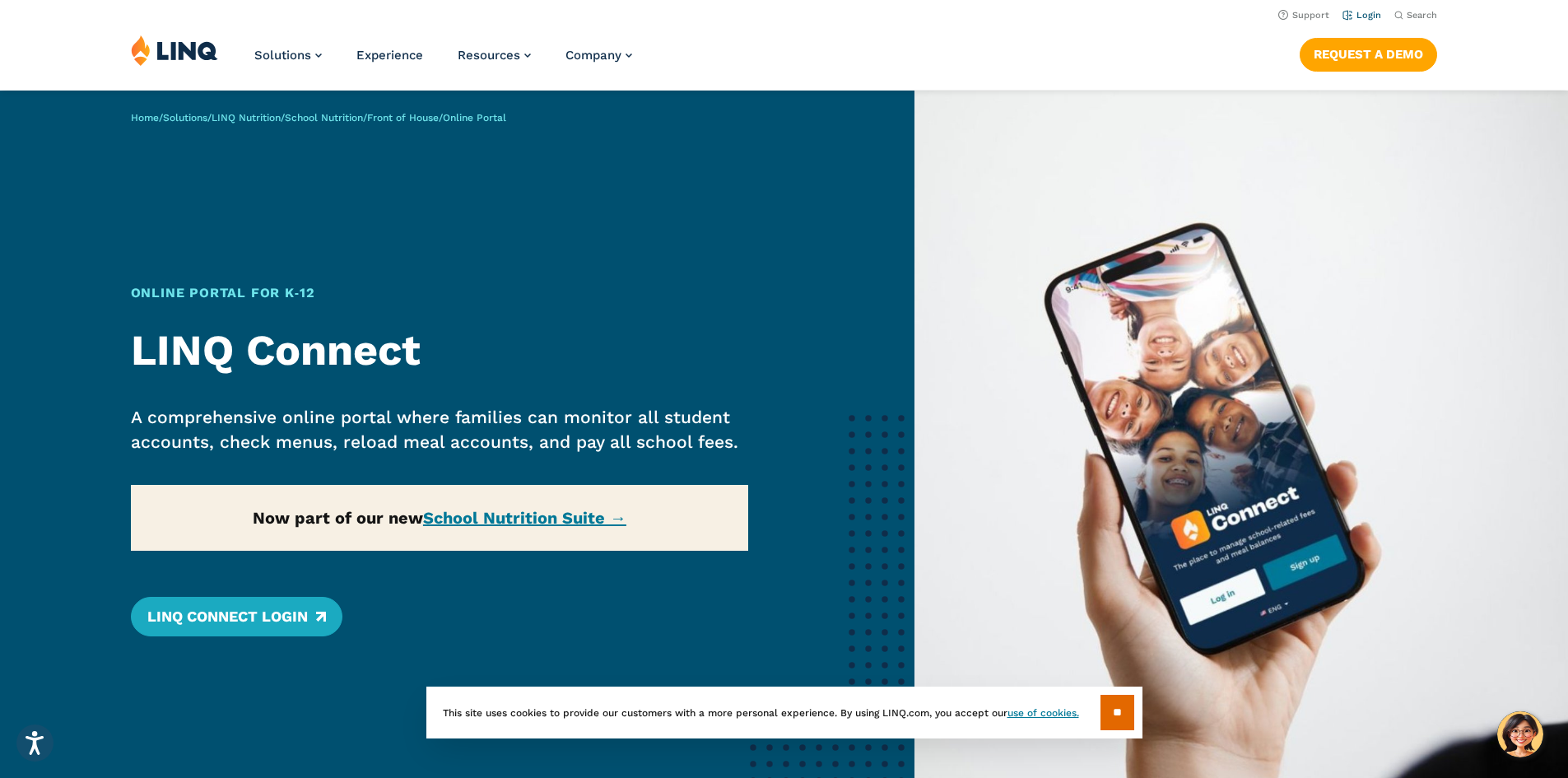 click on "Login" at bounding box center [1361, 15] 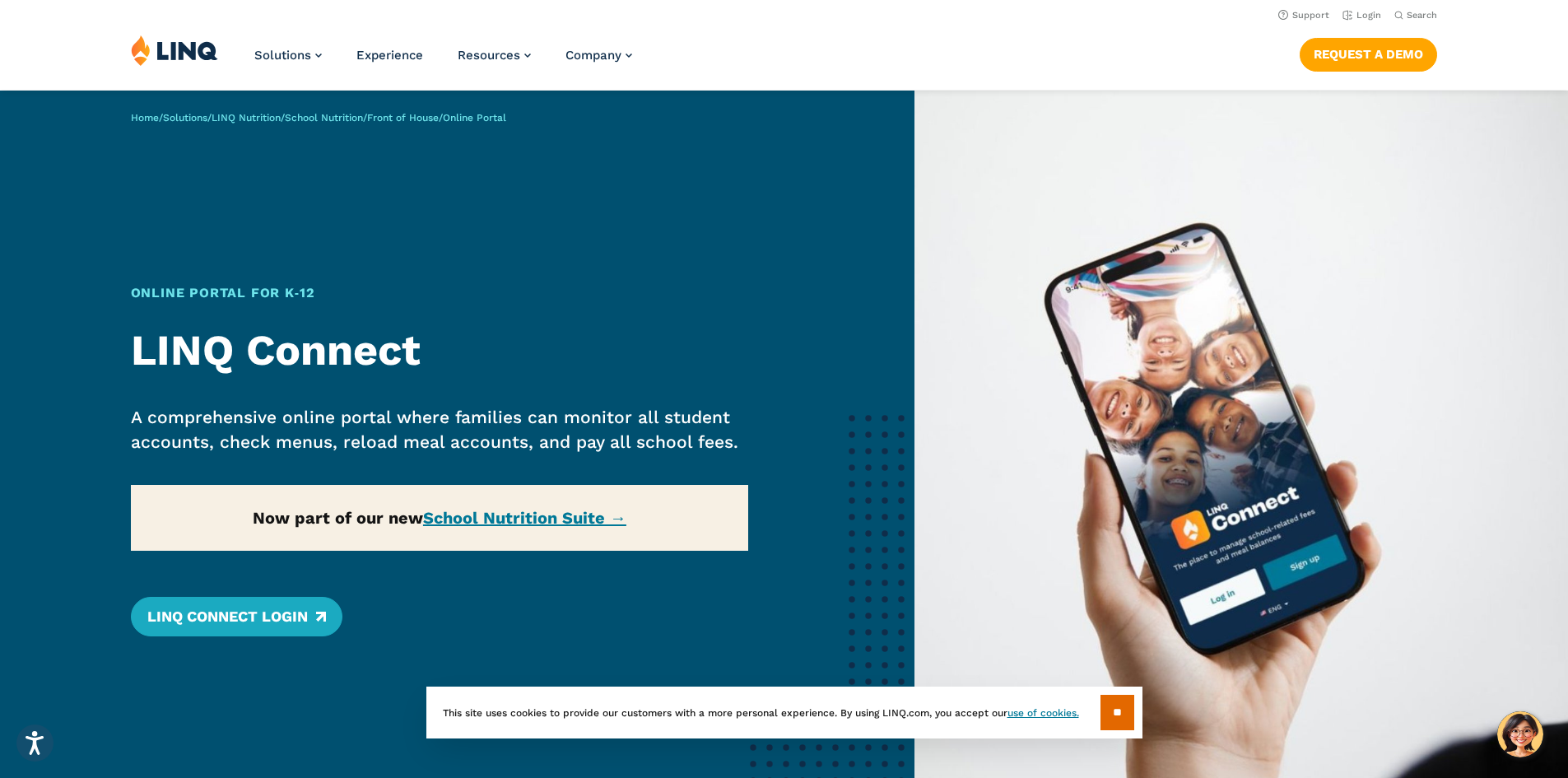 click on "Home  /  Solutions  /  LINQ Nutrition  /  School Nutrition  /  Front of House  /  Online Portal
Online Portal for K‑12
LINQ Connect
A comprehensive online portal where families can monitor all student accounts, check menus, reload meal accounts, and pay all school fees.
Now part of our new  School Nutrition Suite →
LINQ Connect Login" at bounding box center [457, 466] 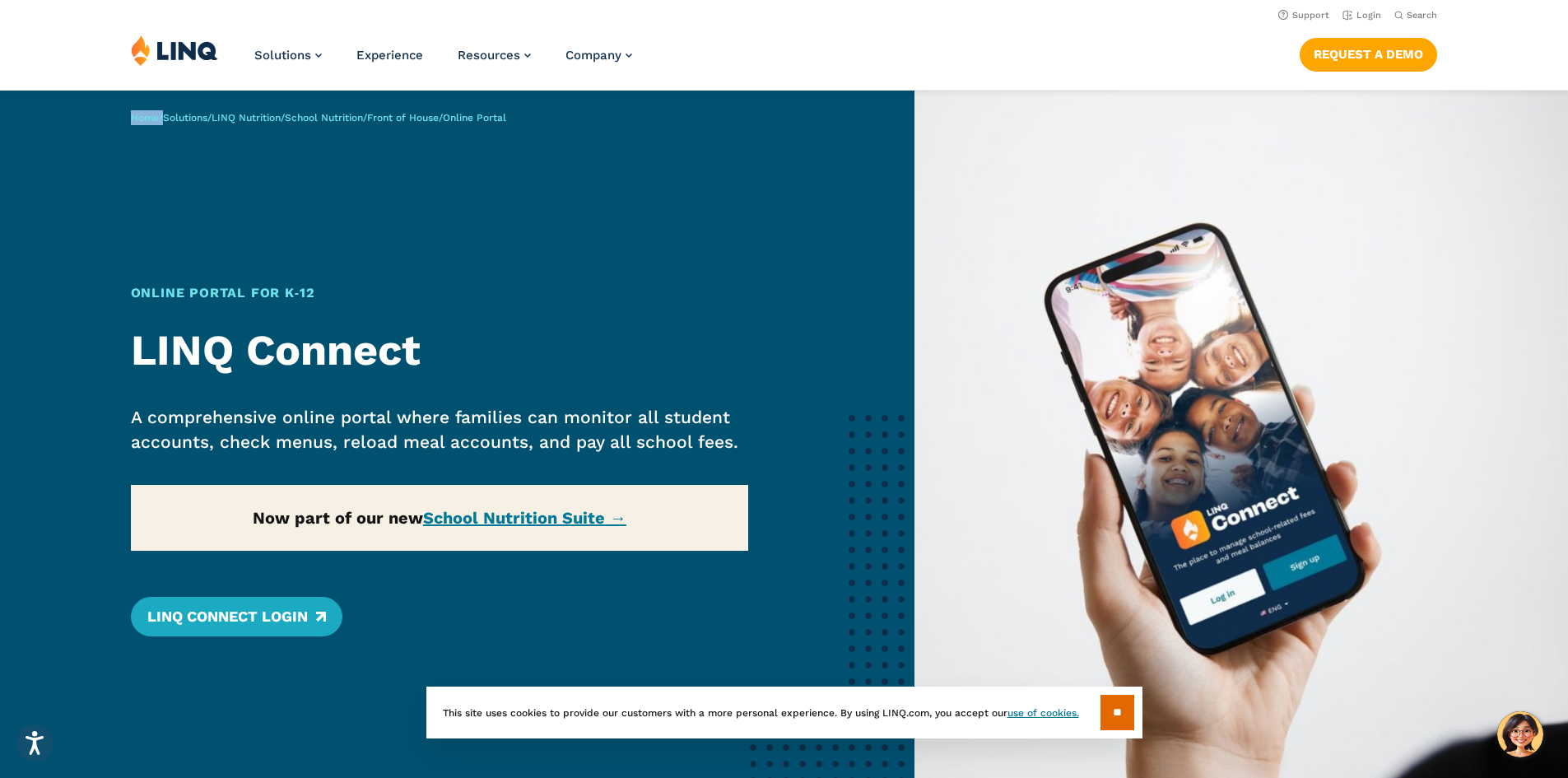 click on "Home  /  Solutions  /  LINQ Nutrition  /  School Nutrition  /  Front of House  /  Online Portal
Online Portal for K‑12
LINQ Connect
A comprehensive online portal where families can monitor all student accounts, check menus, reload meal accounts, and pay all school fees.
Now part of our new  School Nutrition Suite →
LINQ Connect Login" at bounding box center [457, 466] 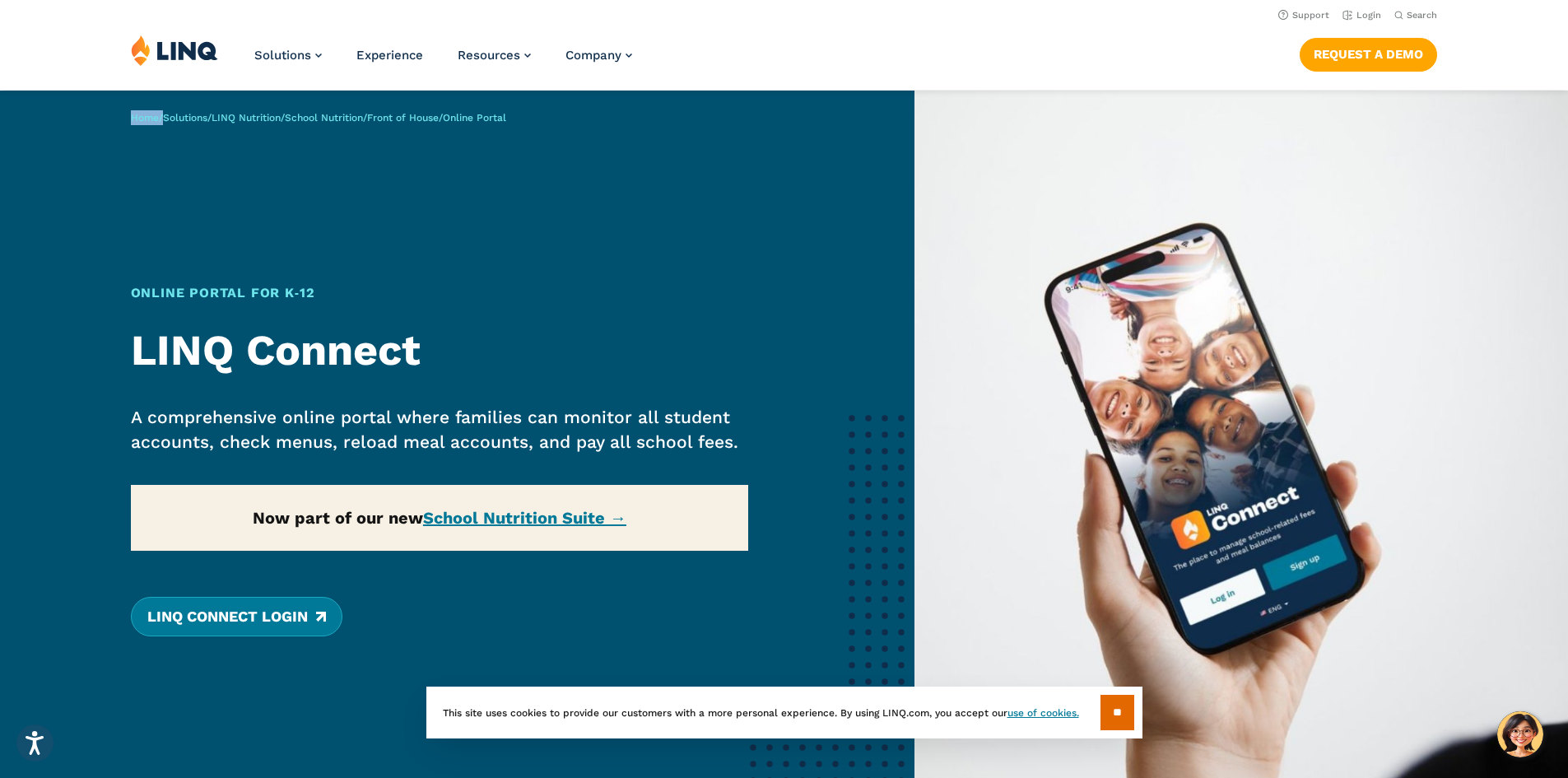 click on "LINQ Connect Login" at bounding box center [236, 617] 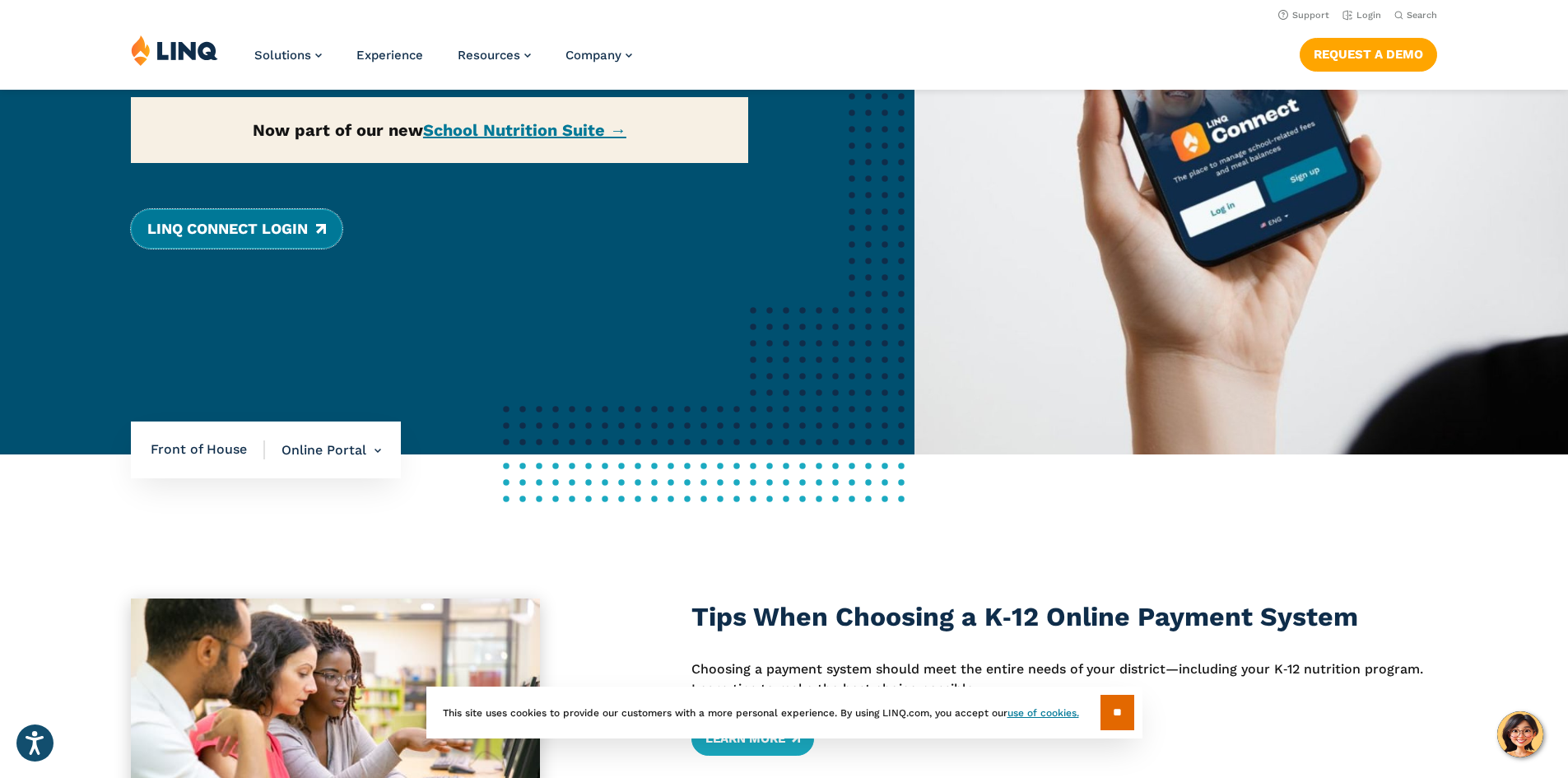 scroll, scrollTop: 0, scrollLeft: 0, axis: both 